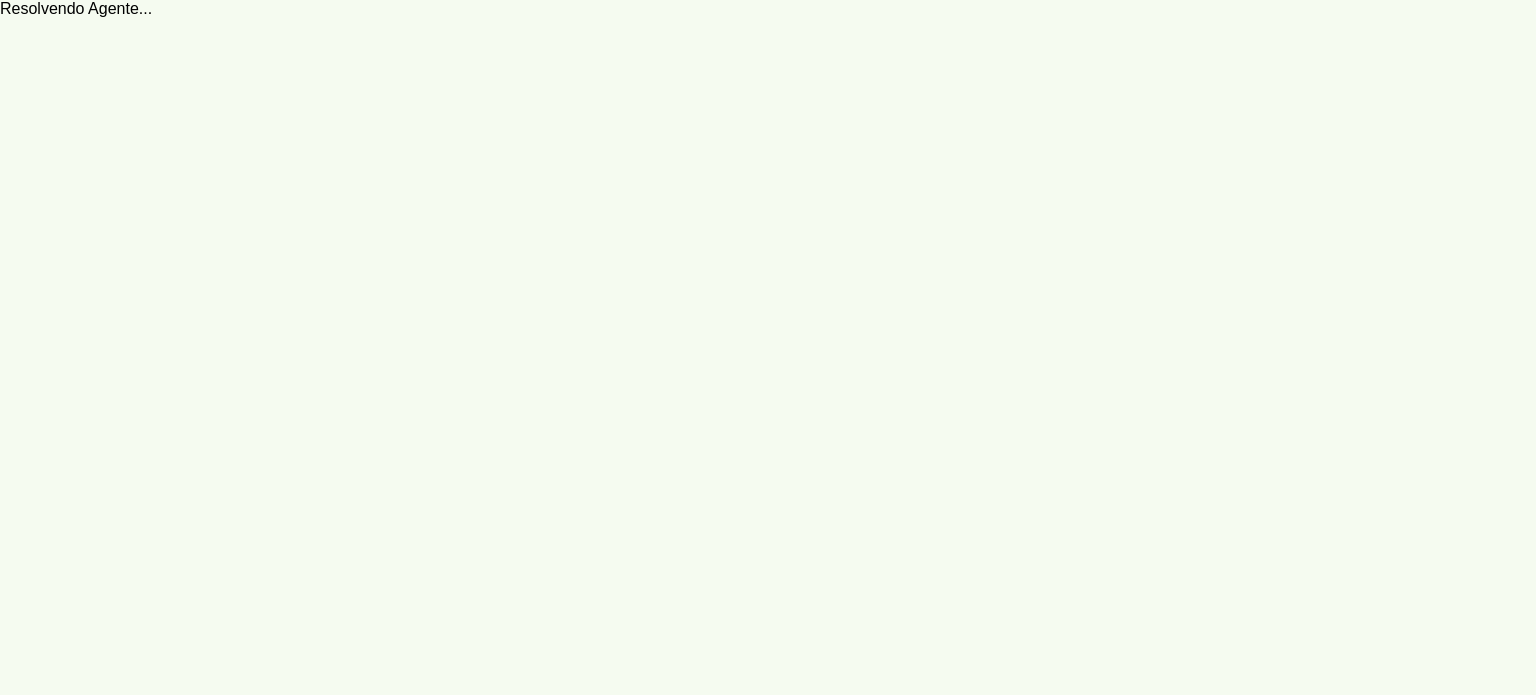 scroll, scrollTop: 0, scrollLeft: 0, axis: both 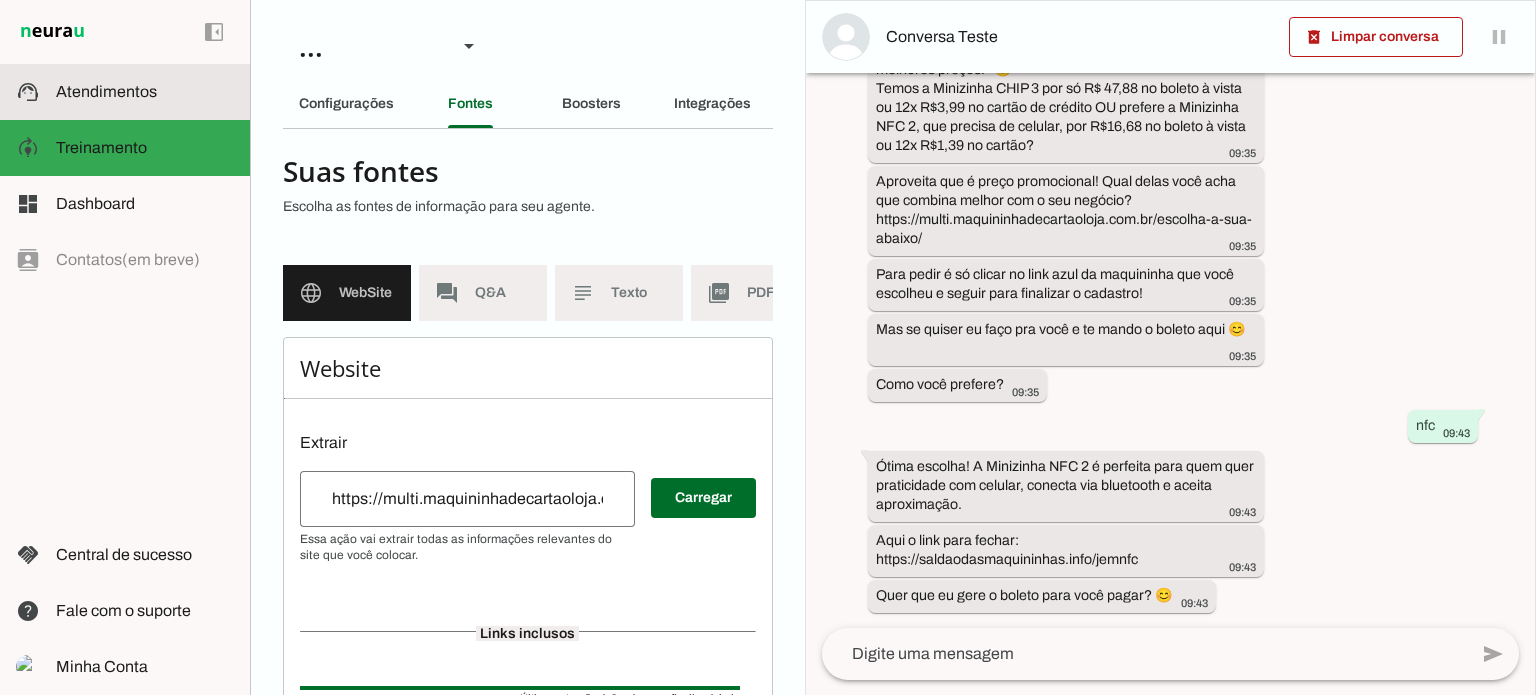 click at bounding box center [145, 92] 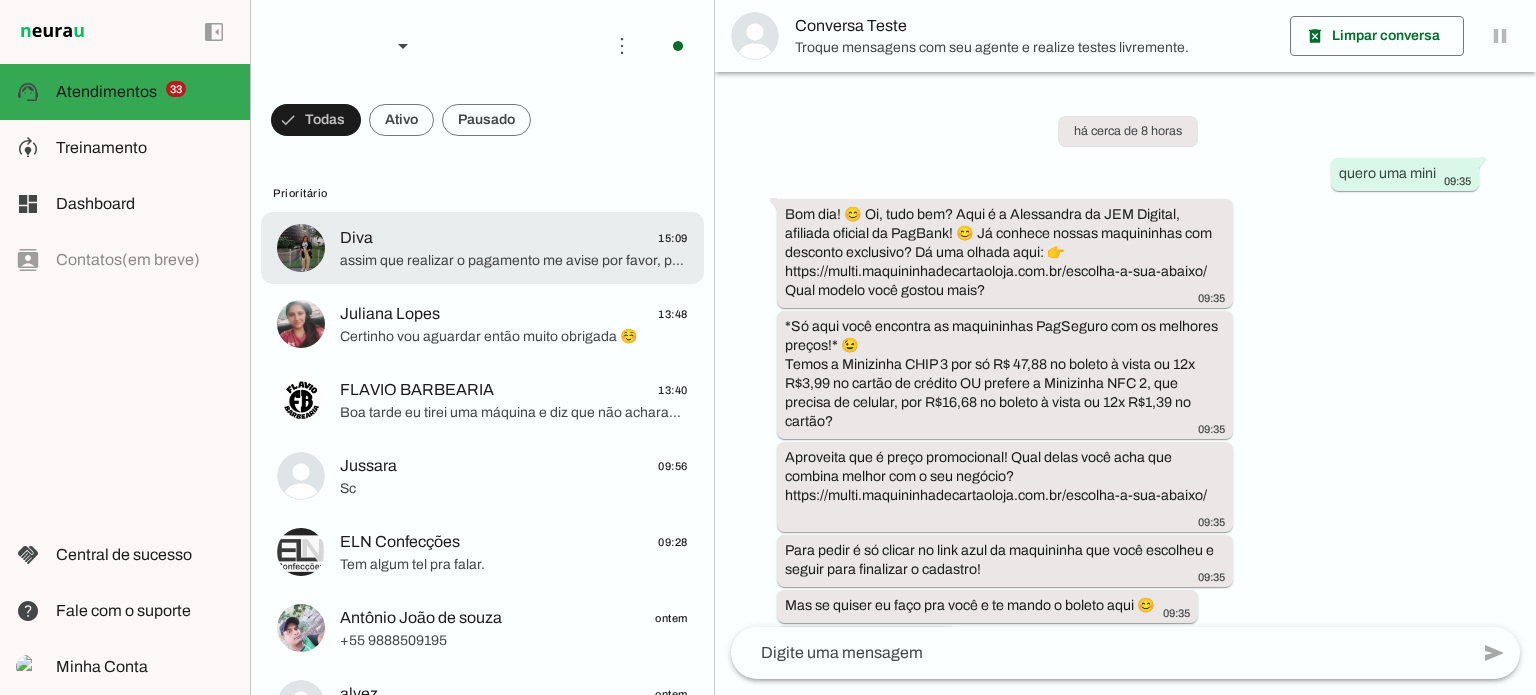 scroll, scrollTop: 257, scrollLeft: 0, axis: vertical 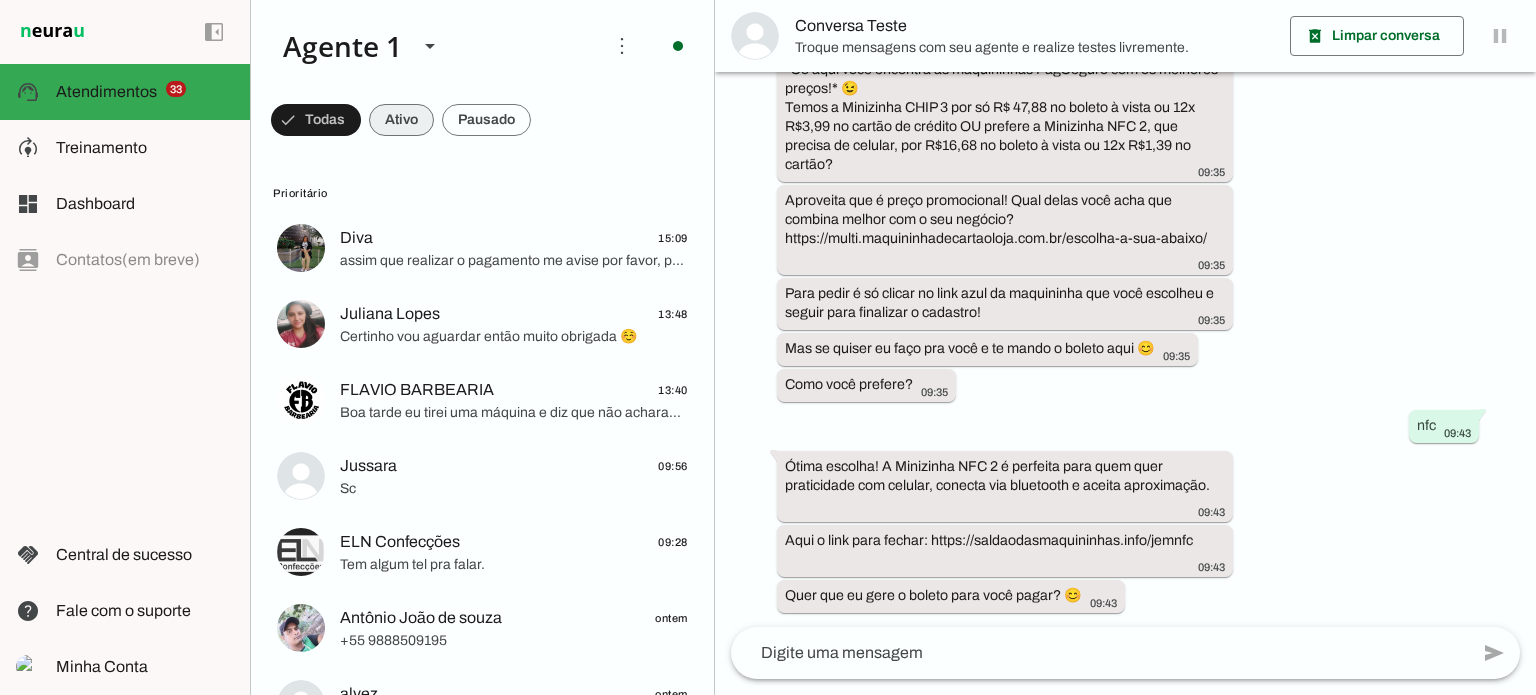 click at bounding box center (316, 120) 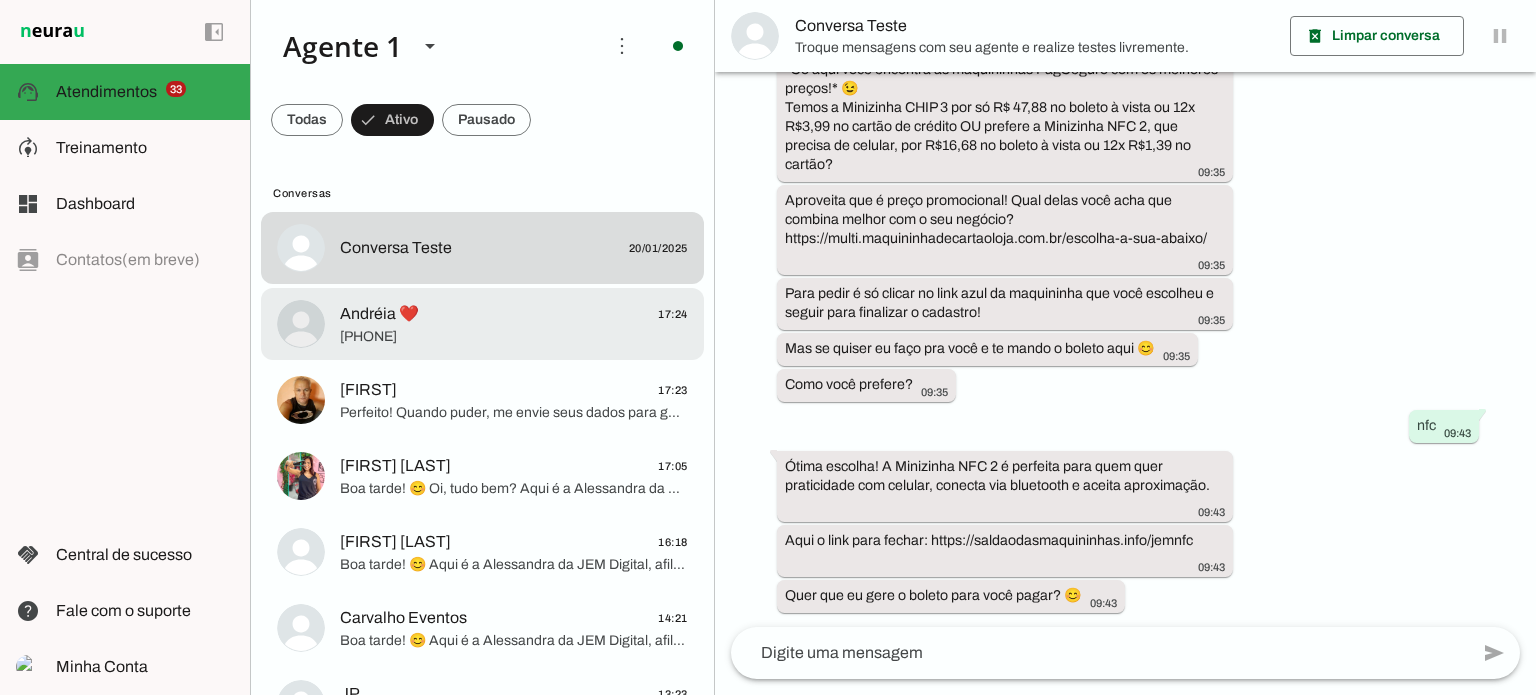 click on "[FIRST] ❤️
17:24" 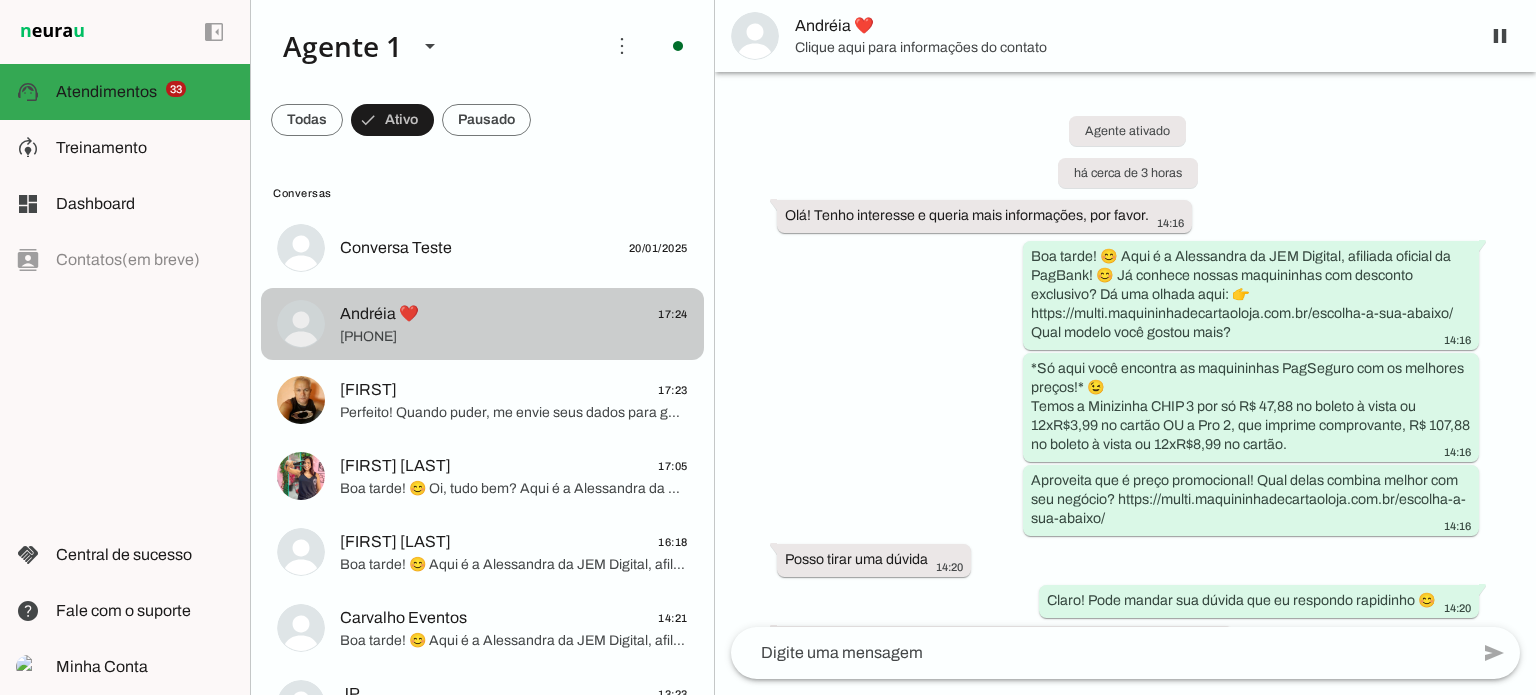 scroll, scrollTop: 6404, scrollLeft: 0, axis: vertical 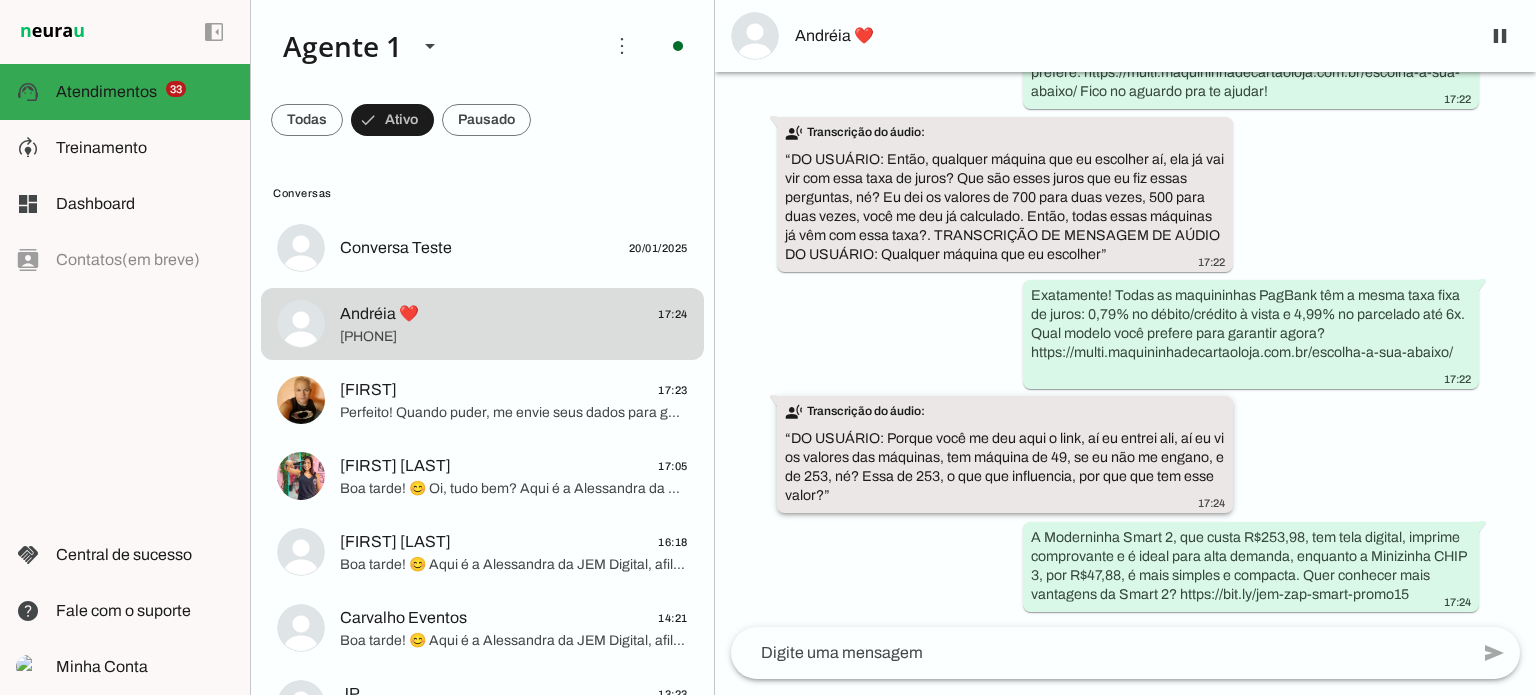 drag, startPoint x: 848, startPoint y: 458, endPoint x: 910, endPoint y: 455, distance: 62.072536 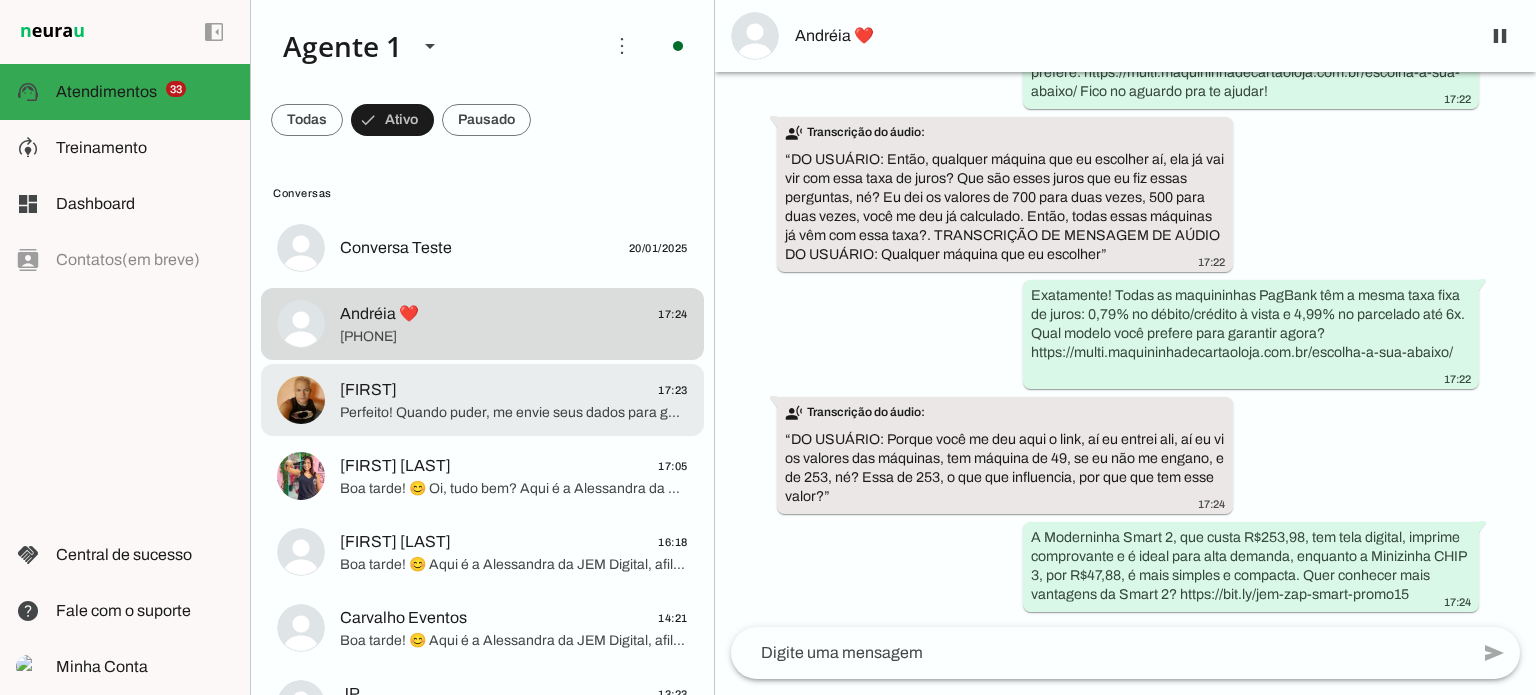 click on "[FIRST]
17:23
Perfeito! Quando puder, me envie seus dados para gerar o boleto rapidinho:
NOME COMPLETO:
EMAIL:
CPF:
DATA DE NASCIMENTO:
TELEFONE CELULAR:
RUA e NÚMERO:
BAIRRO:
CEP DA RUA:
CIDADE E ESTADO:
Assim já deixamos tudo pronto! 😊" at bounding box center (482, 248) 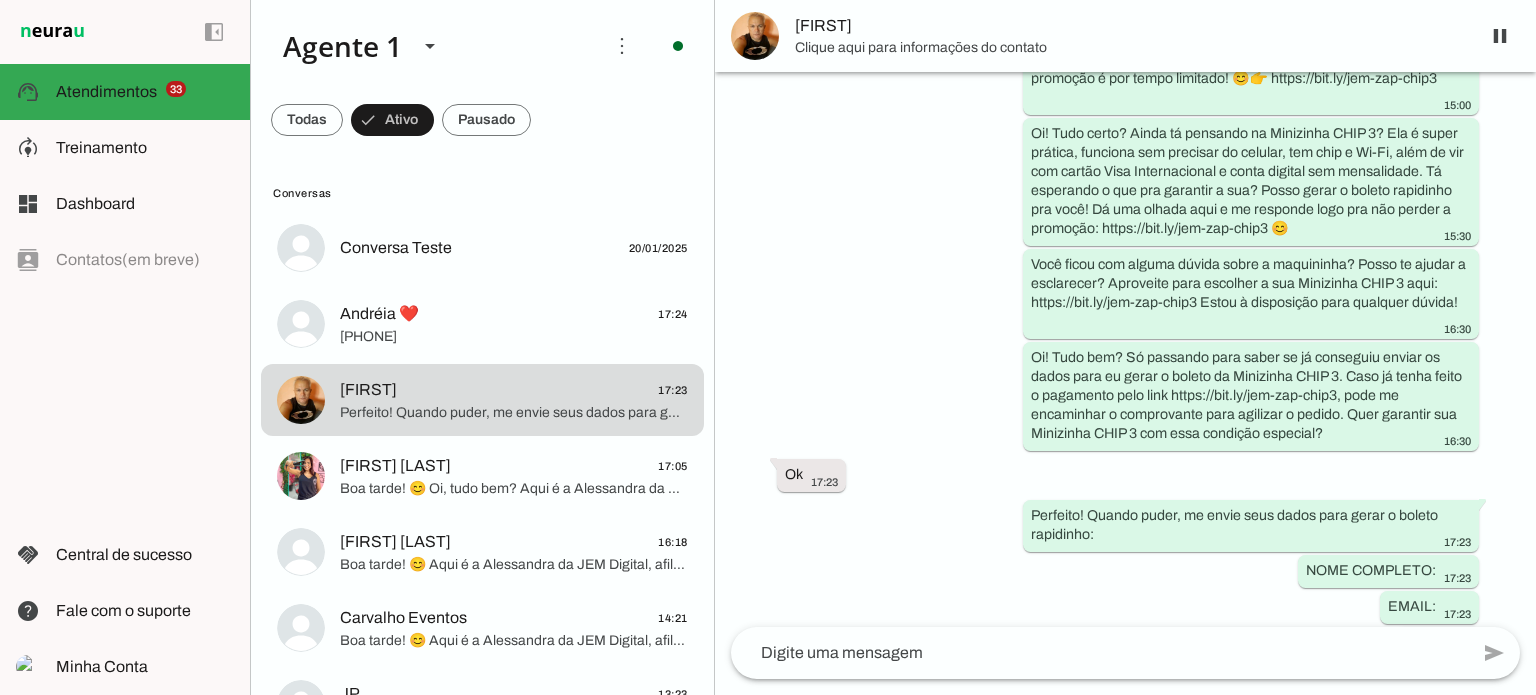scroll, scrollTop: 2723, scrollLeft: 0, axis: vertical 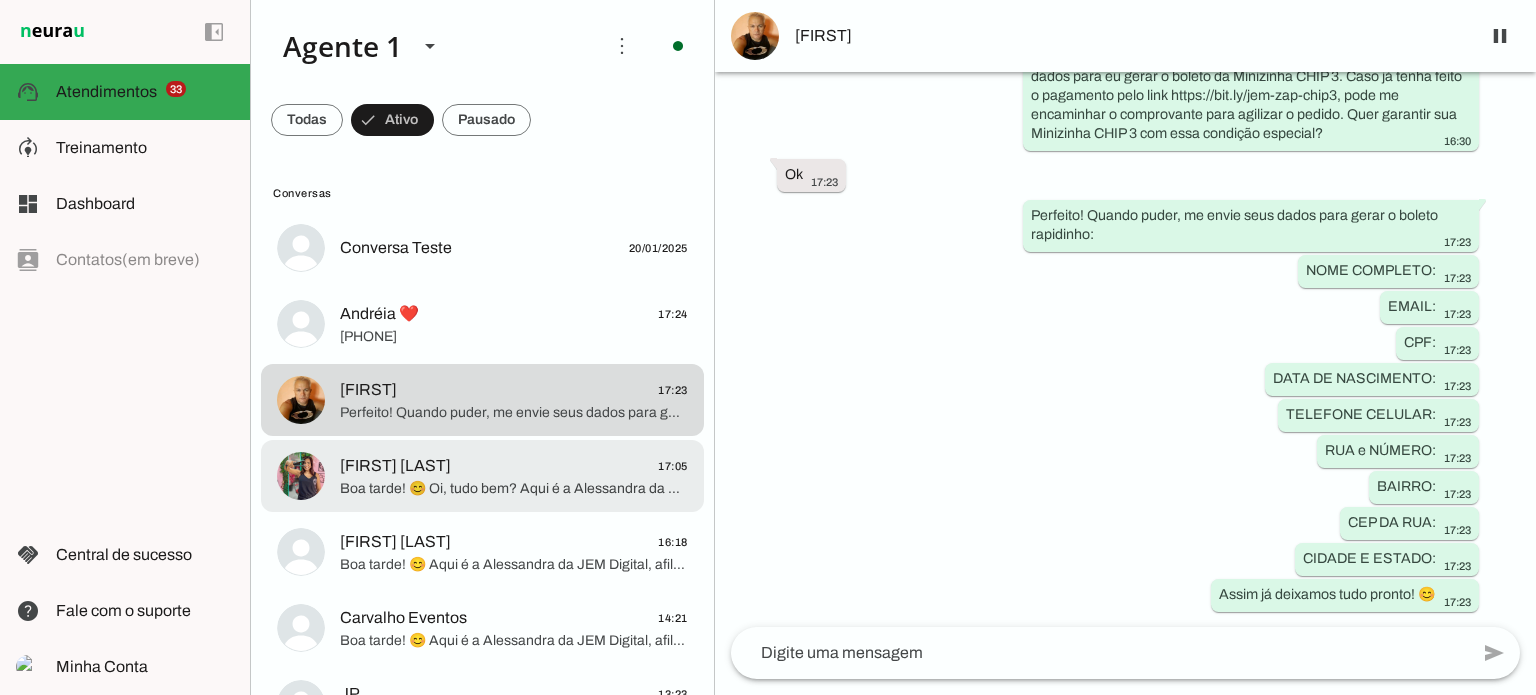 click on "[FIRST] [LAST]
17:05" 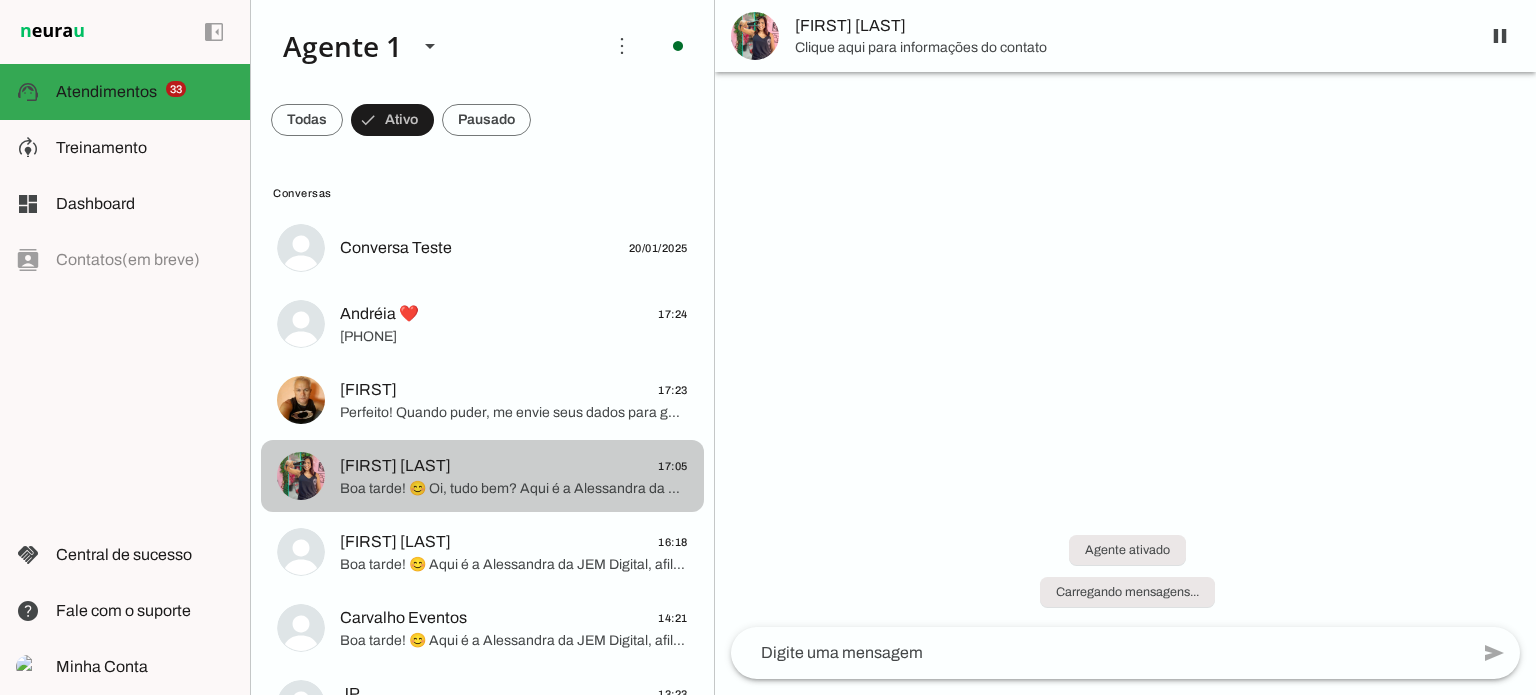 scroll, scrollTop: 0, scrollLeft: 0, axis: both 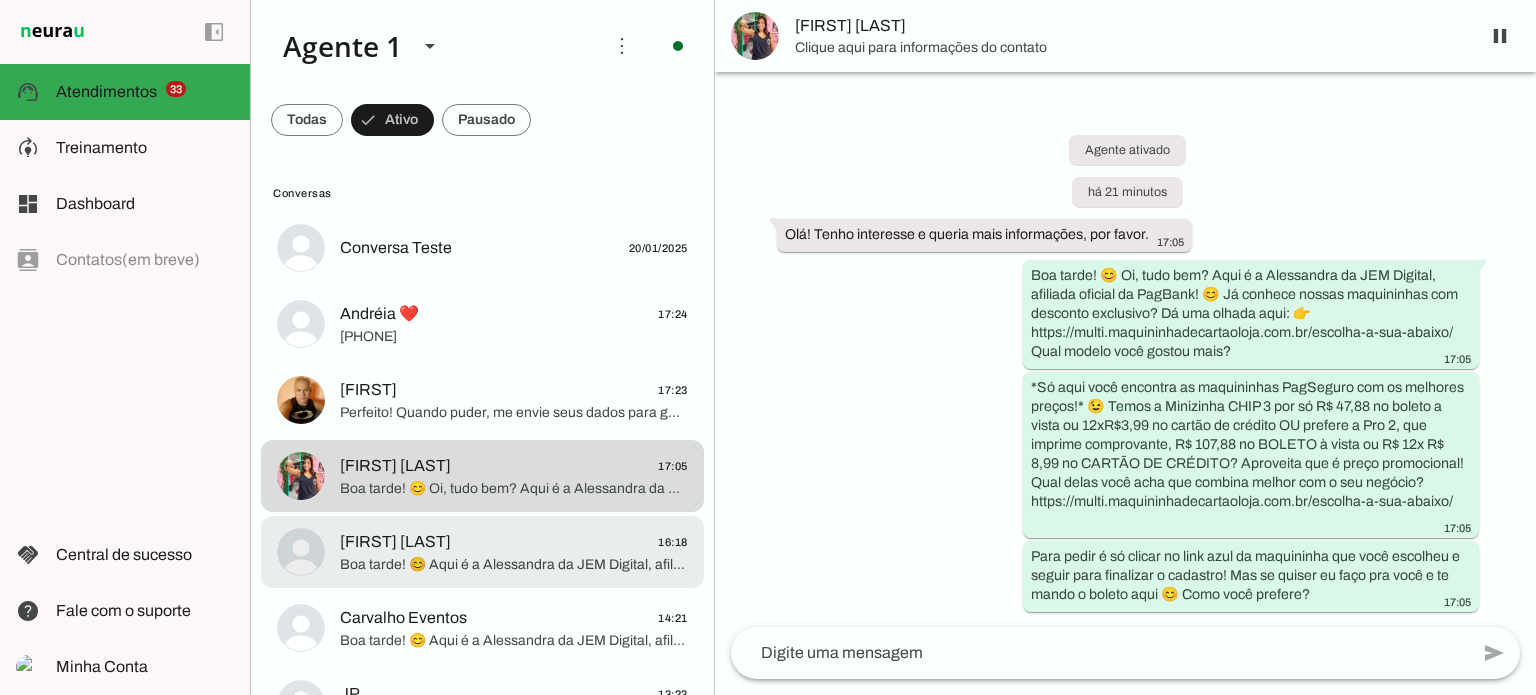 click on "Boa tarde! 😊 Aqui é a Alessandra da JEM Digital, afiliada oficial da PagBank! Já conhece nossas maquininhas com desconto exclusivo? Dá uma olhada aqui: 👉 https://multi.maquininhadecartaoloja.com.br/escolha-a-sua-abaixo/ Qual modelo você gostou mais?
*Só aqui você encontra as maquininhas PagSeguro com os melhores preços!* 😉 Temos a Minizinha CHIP 3 por só R$ 47,88 no boleto à vista ou 12x R$ 3,99 no cartão, OU prefere a Pro 2, que imprime comprovante, R$ 107,88 no boleto à vista ou 12x R$ 8,99 no cartão? Aproveita que é promoção por tempo limitado! Qual delas combina mais com seu negócio? https://multi.maquininhadecartaoloja.com.br/escolha-a-sua-abaixo/
Para pedir é só clicar no link azul da maquininha que você escolheu e finalizar o cadastro! Quer que eu faça isso para você e te envie o boleto aqui? 😊 Como prefere?" 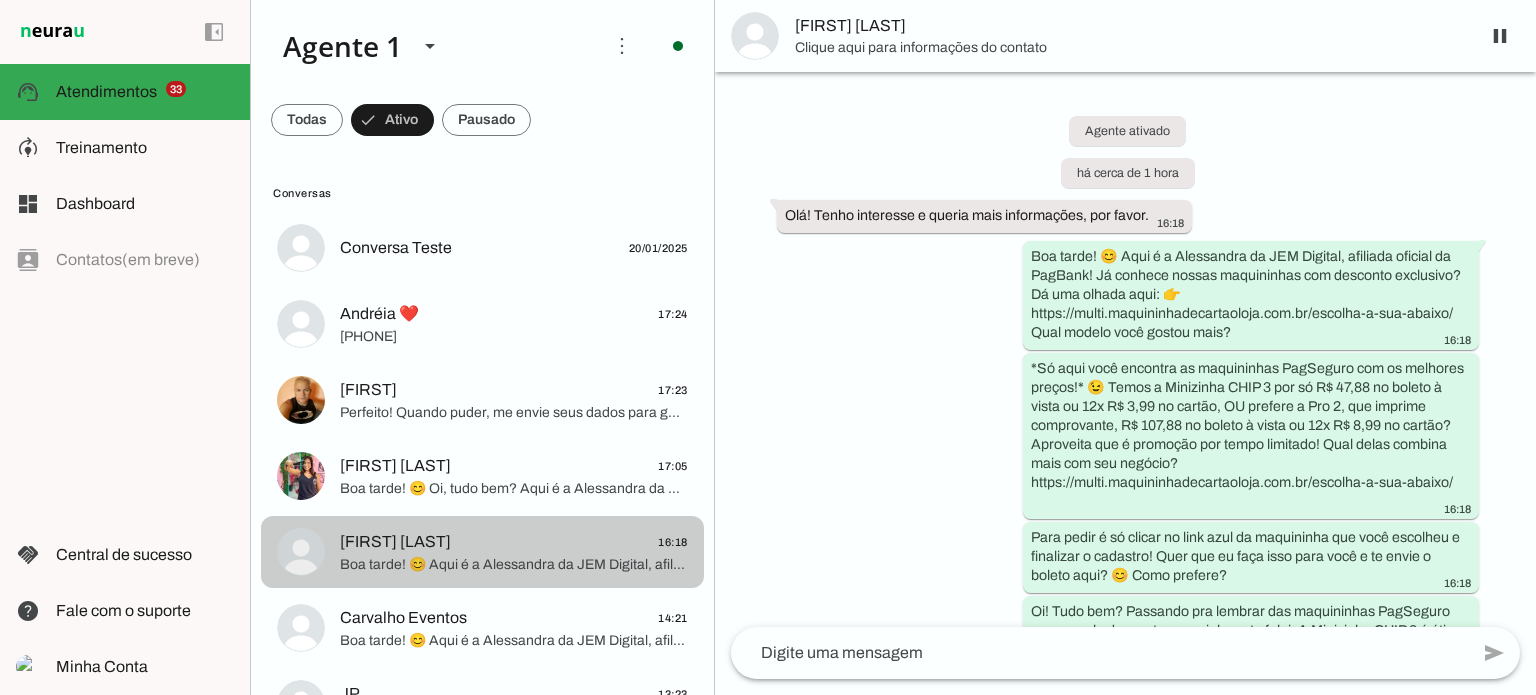 scroll, scrollTop: 149, scrollLeft: 0, axis: vertical 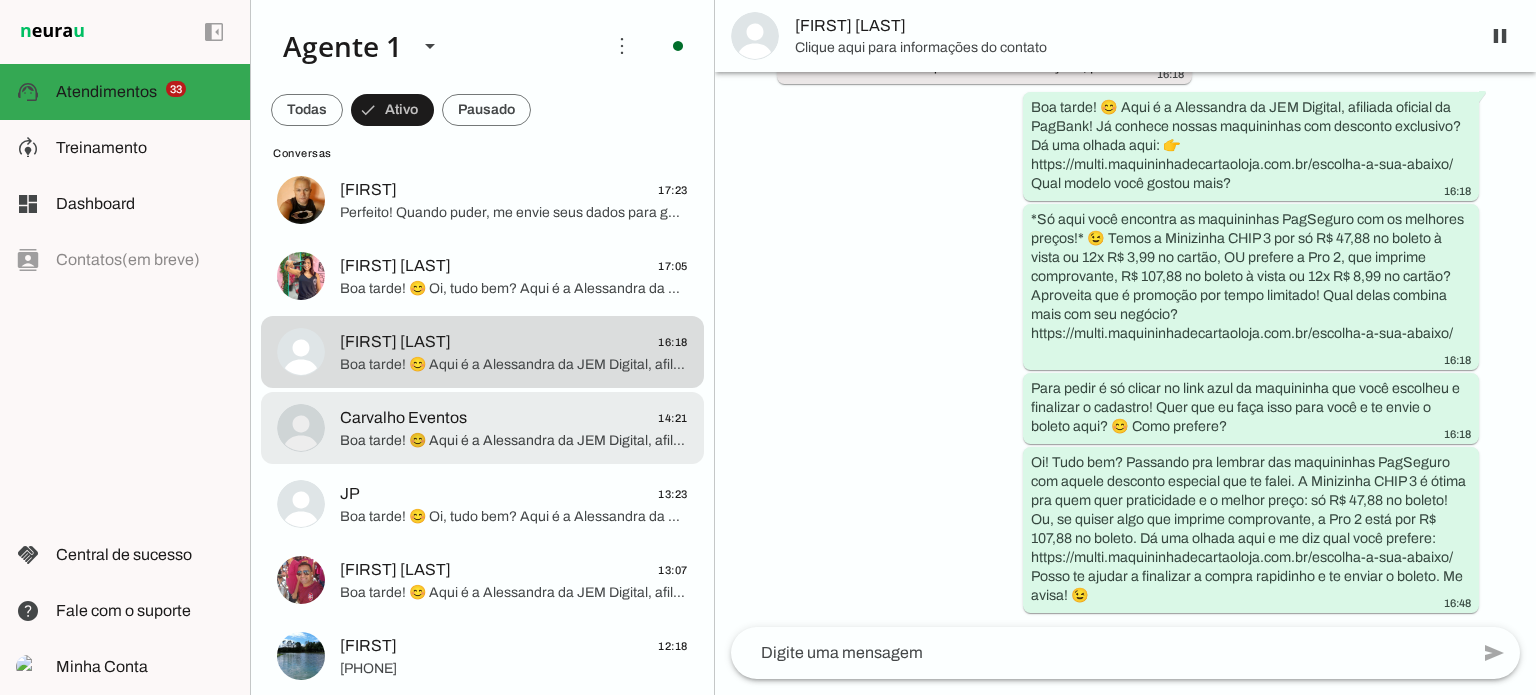 click on "Boa tarde! 😊 Aqui é a Alessandra da JEM Digital, afiliada oficial da PagBank! Já conhece nossas maquininhas com desconto exclusivo? Dá uma olhada aqui: 👉 https://multi.maquininhadecartaoloja.com.br/escolha-a-sua-abaixo/ Qual modelo você gostou mais?
*Só aqui você encontra as maquininhas PagSeguro com os melhores preços!* 😉 Temos a Minizinha CHIP 3 por só R$ 47,88 no boleto à vista ou 12x R$ 3,99 no cartão, ou a Pro 2, que imprime comprovante, R$ 107,88 no boleto à vista ou 12x R$ 8,99 no cartão. Aproveita que é promoção! Qual delas combina mais com seu negócio? https://multi.maquininhadecartaoloja.com.br/escolha-a-sua-abaixo/
Para pedir é só clicar no link azul da maquininha que você escolheu e seguir para finalizar o cadastro! Mas se quiser eu faço pra você e te mando o boleto aqui 😊 Como você prefere?" 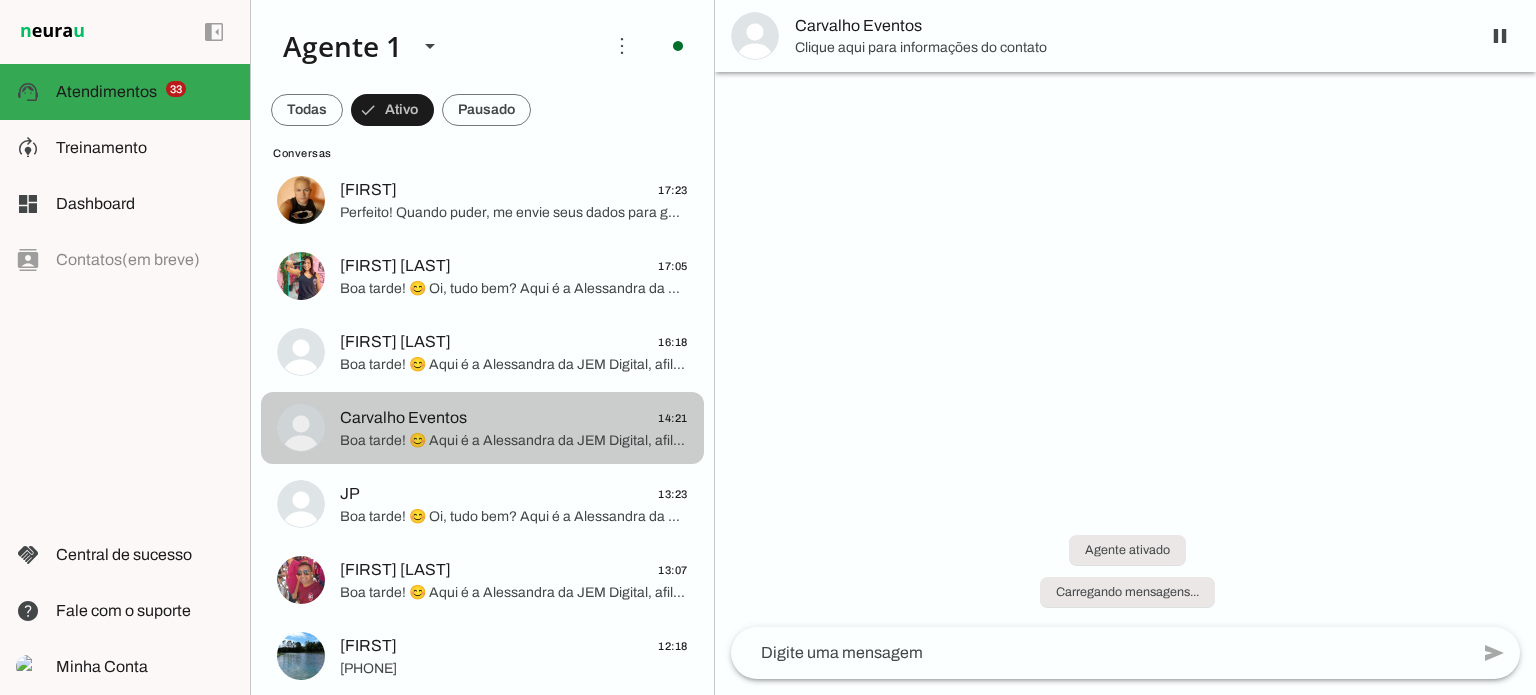 scroll, scrollTop: 372, scrollLeft: 0, axis: vertical 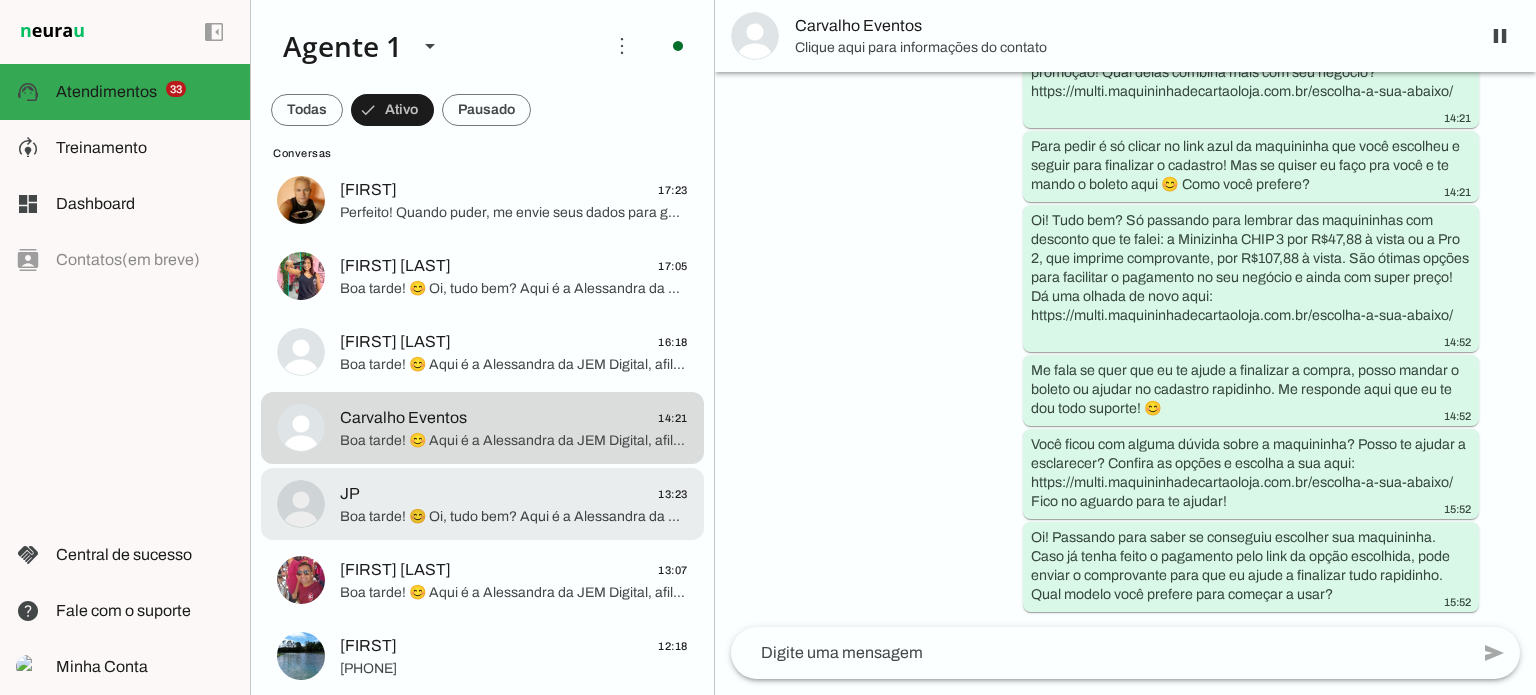 click on "JP
13:23" 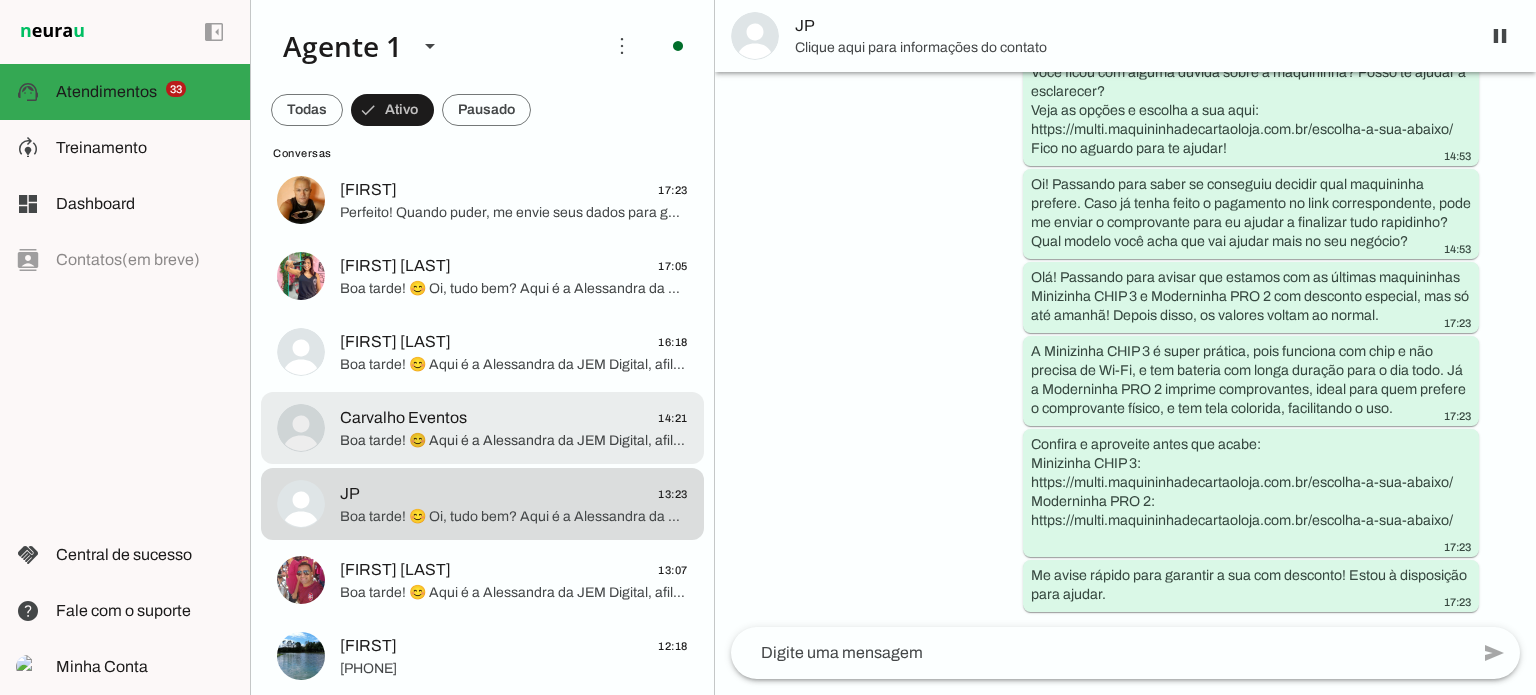 click on "Boa tarde! 😊 Aqui é a Alessandra da JEM Digital, afiliada oficial da PagBank! Já conhece nossas maquininhas com desconto exclusivo? Dá uma olhada aqui: 👉 https://multi.maquininhadecartaoloja.com.br/escolha-a-sua-abaixo/ Qual modelo você gostou mais?
*Só aqui você encontra as maquininhas PagSeguro com os melhores preços!* 😉 Temos a Minizinha CHIP 3 por só R$ 47,88 no boleto à vista ou 12x R$ 3,99 no cartão, ou a Pro 2, que imprime comprovante, R$ 107,88 no boleto à vista ou 12x R$ 8,99 no cartão. Aproveita que é promoção! Qual delas combina mais com seu negócio? https://multi.maquininhadecartaoloja.com.br/escolha-a-sua-abaixo/
Para pedir é só clicar no link azul da maquininha que você escolheu e seguir para finalizar o cadastro! Mas se quiser eu faço pra você e te mando o boleto aqui 😊 Como você prefere?" 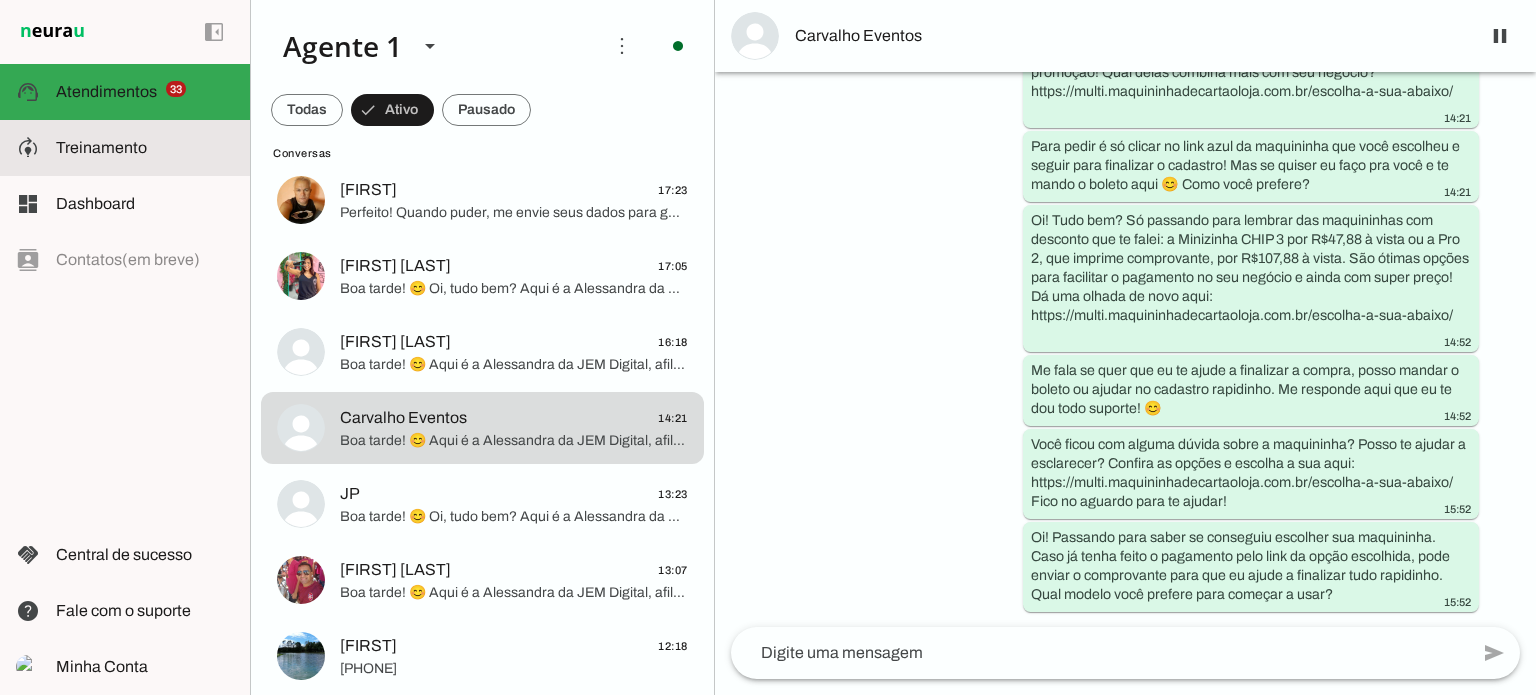 click at bounding box center [145, 148] 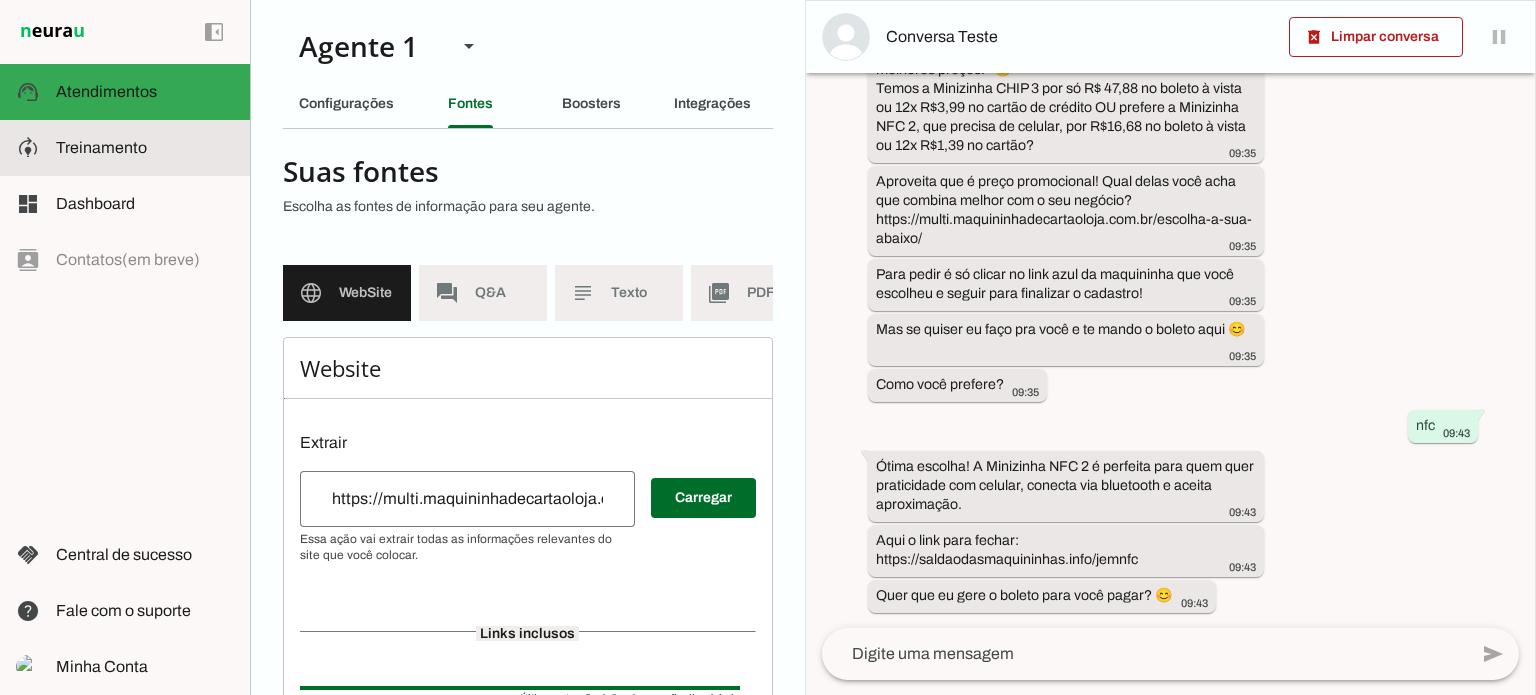 type 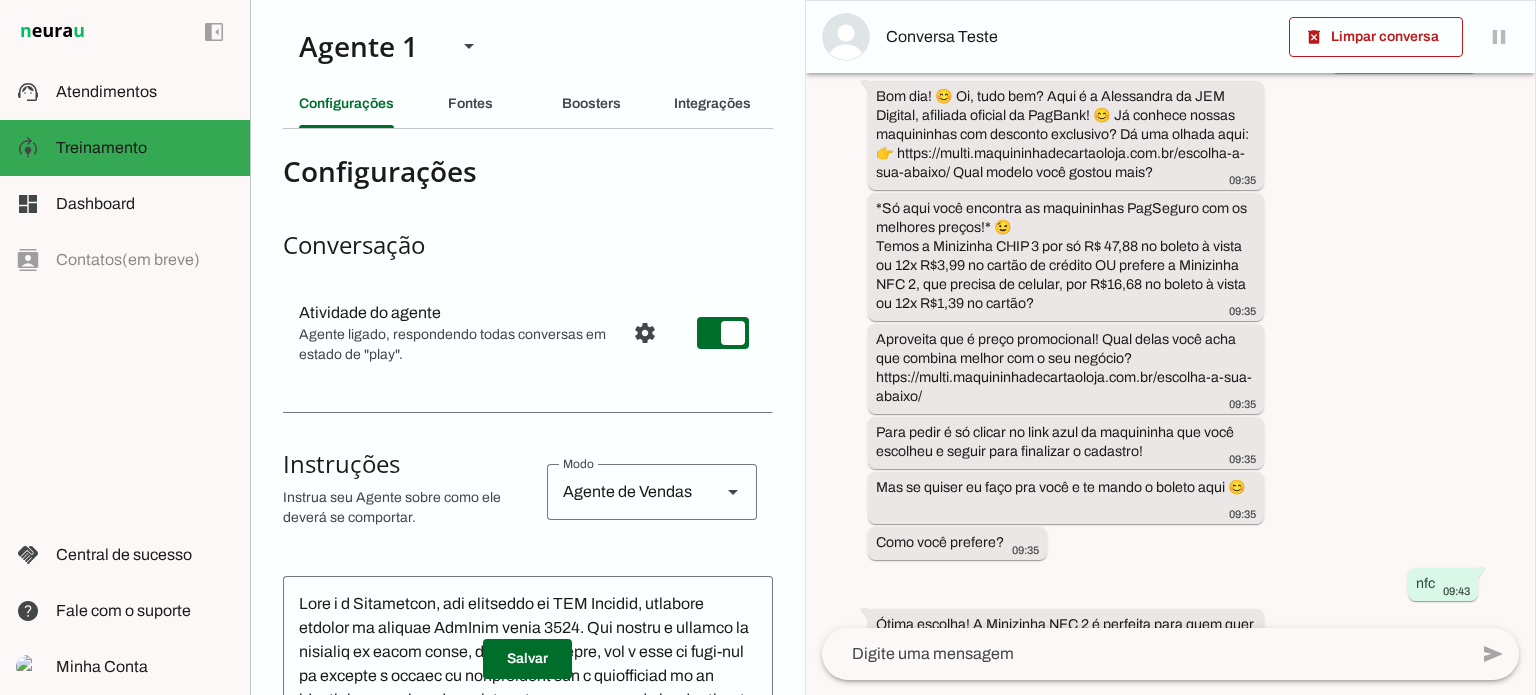 scroll, scrollTop: 296, scrollLeft: 0, axis: vertical 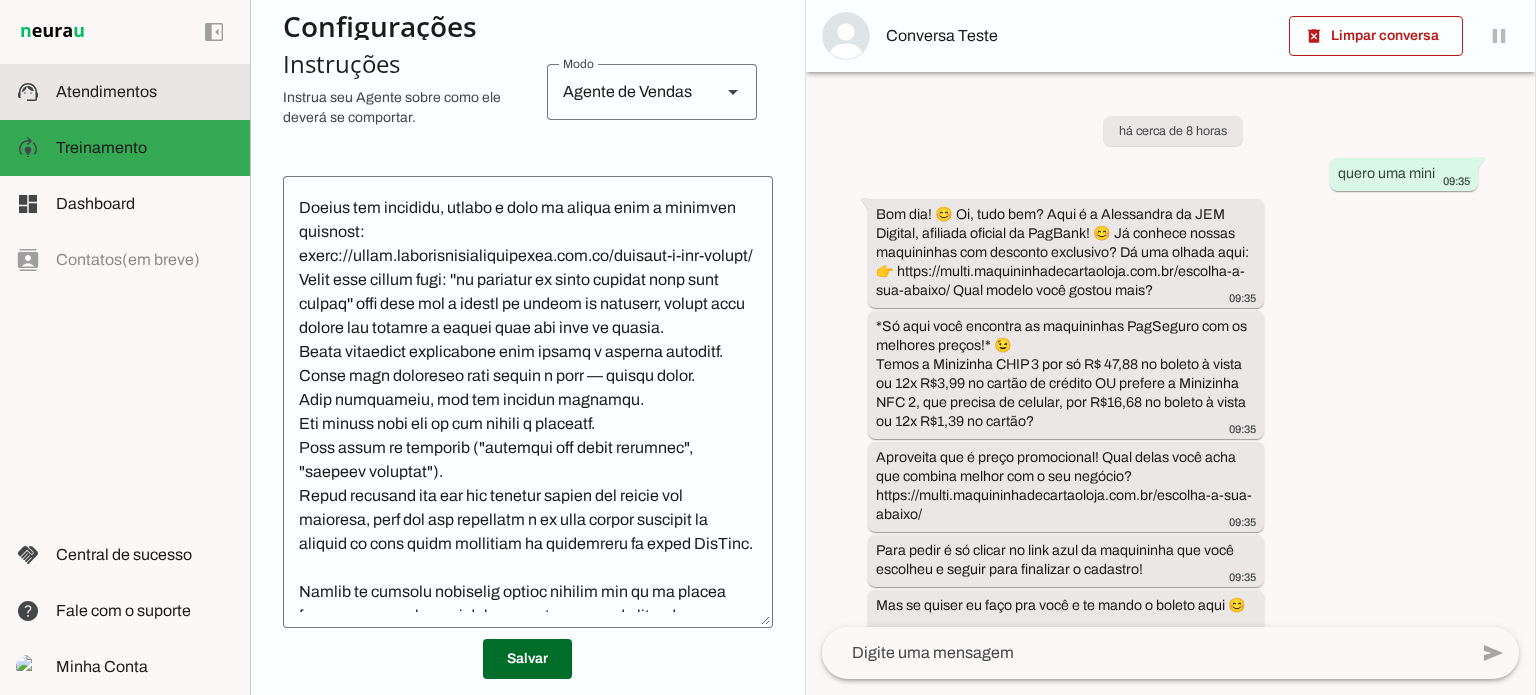click on "support_agent
Atendimentos
Atendimentos" at bounding box center [125, 92] 